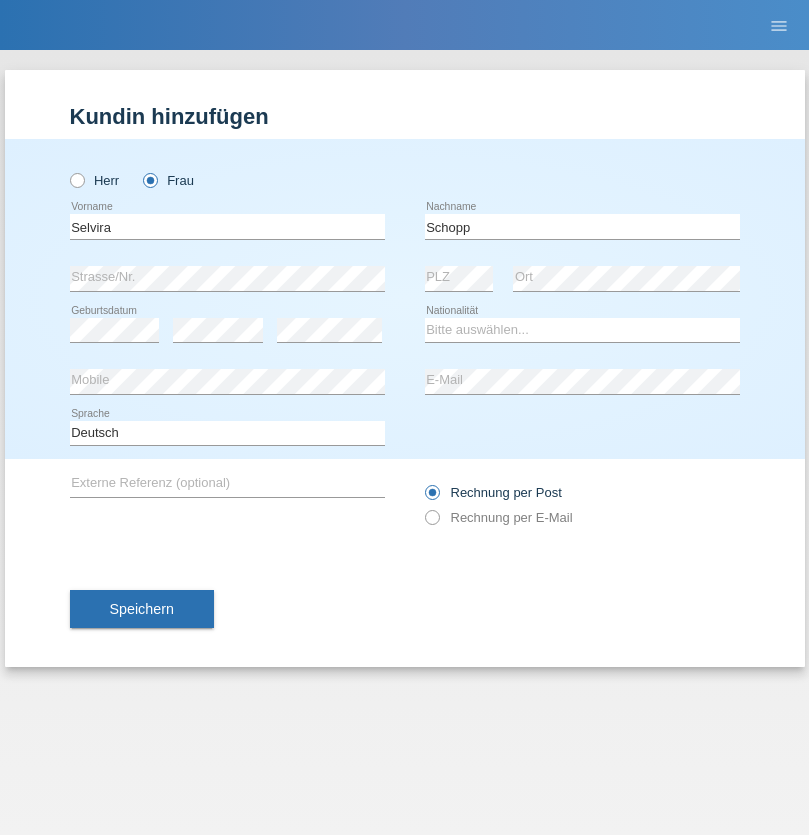 scroll, scrollTop: 0, scrollLeft: 0, axis: both 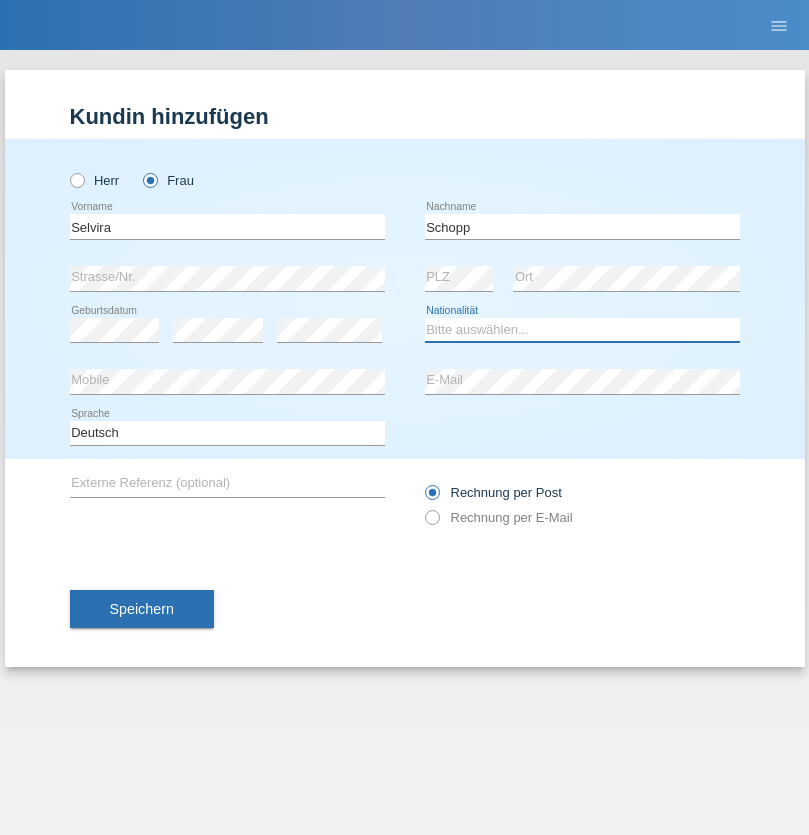 select on "CH" 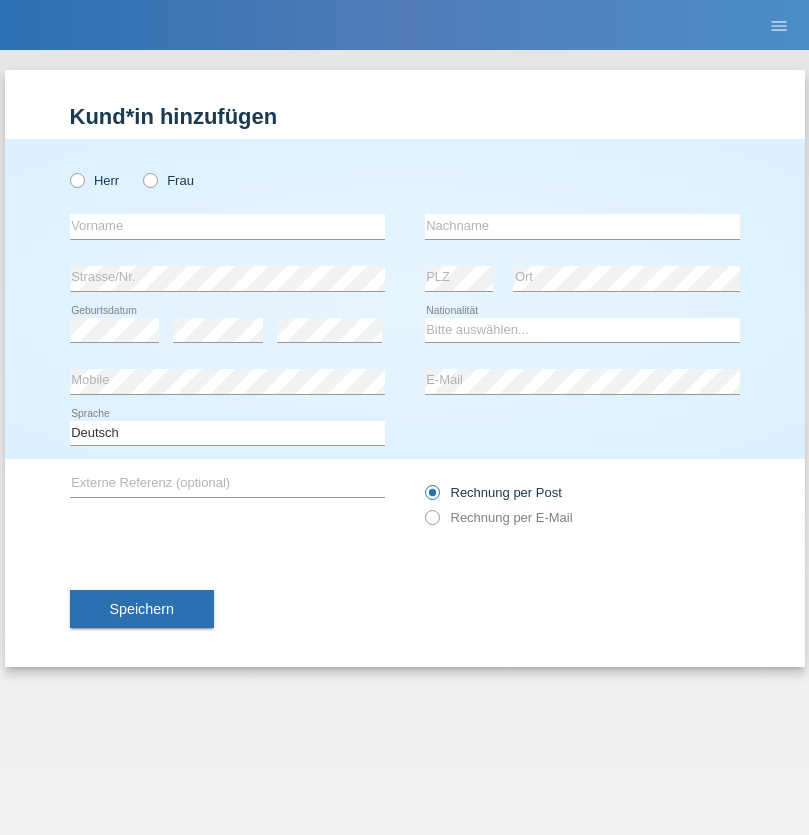 scroll, scrollTop: 0, scrollLeft: 0, axis: both 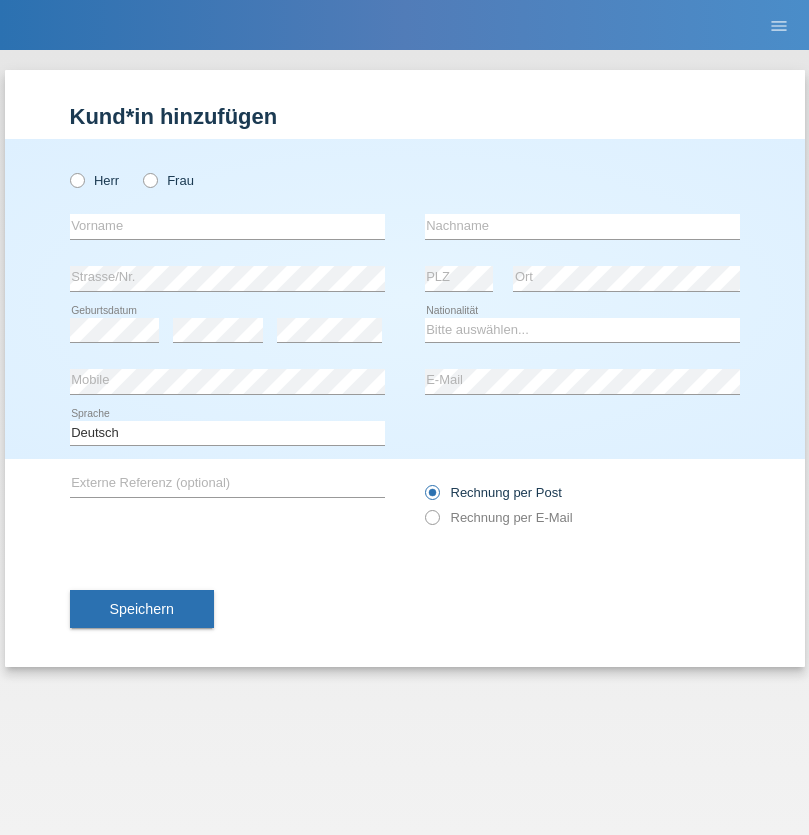 radio on "true" 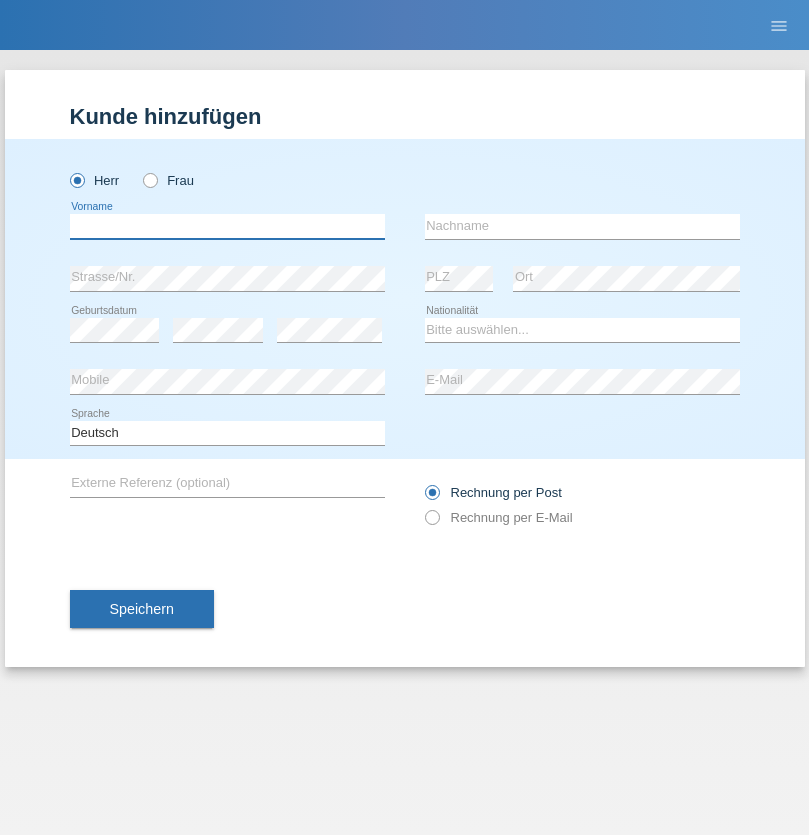 click at bounding box center (227, 226) 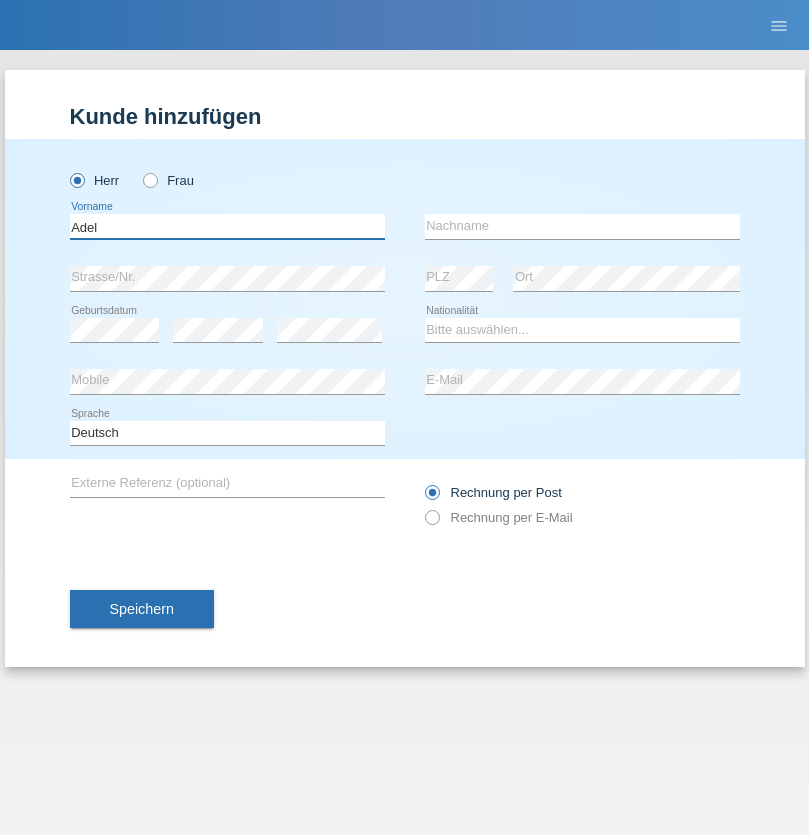 type on "Adel" 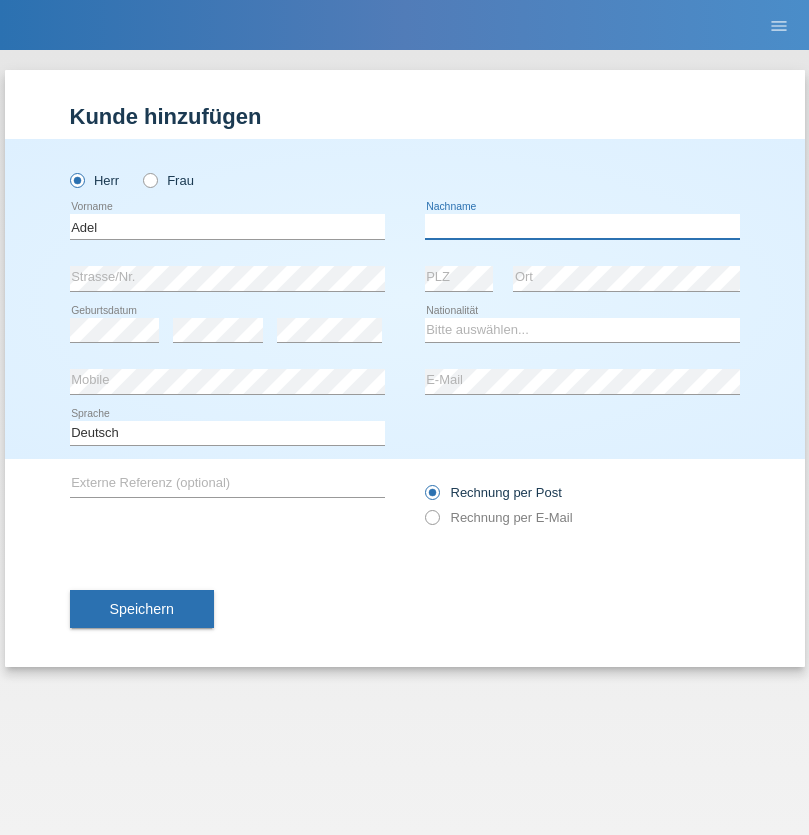 click at bounding box center [582, 226] 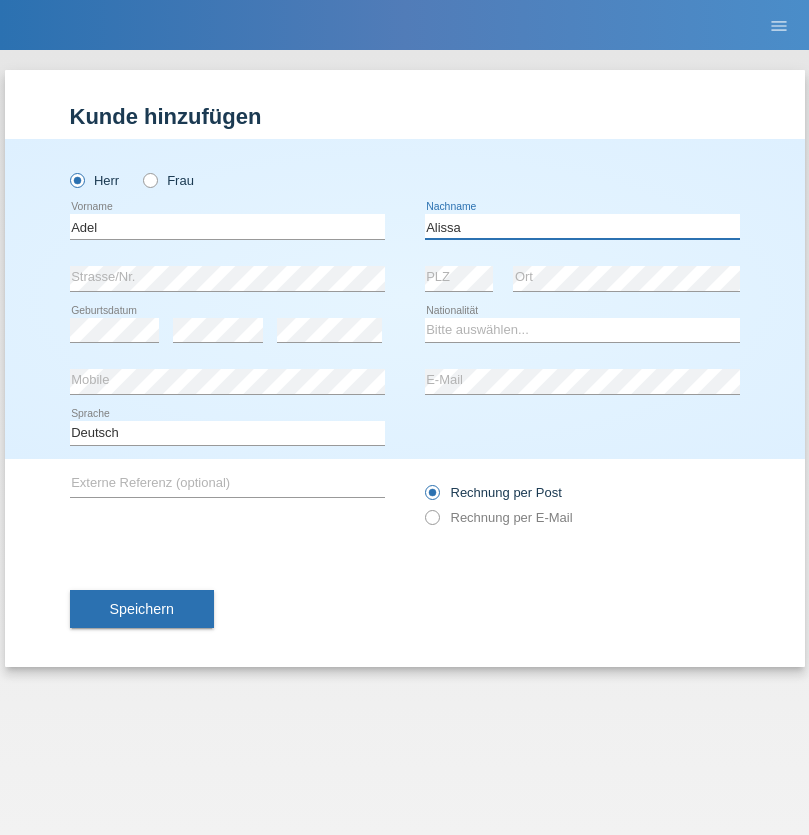 type on "Alissa" 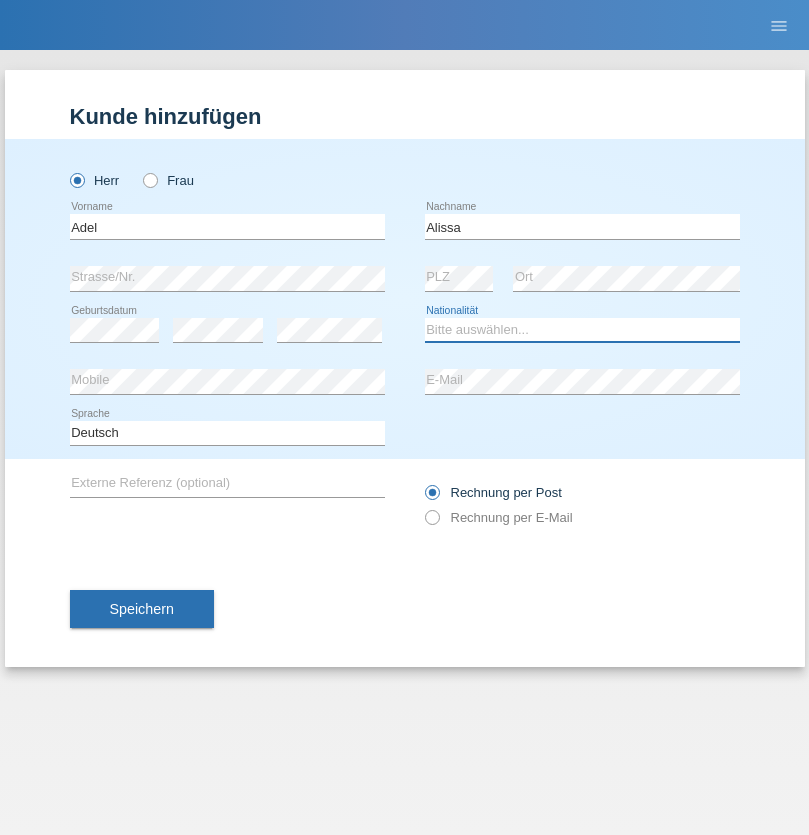 select on "SY" 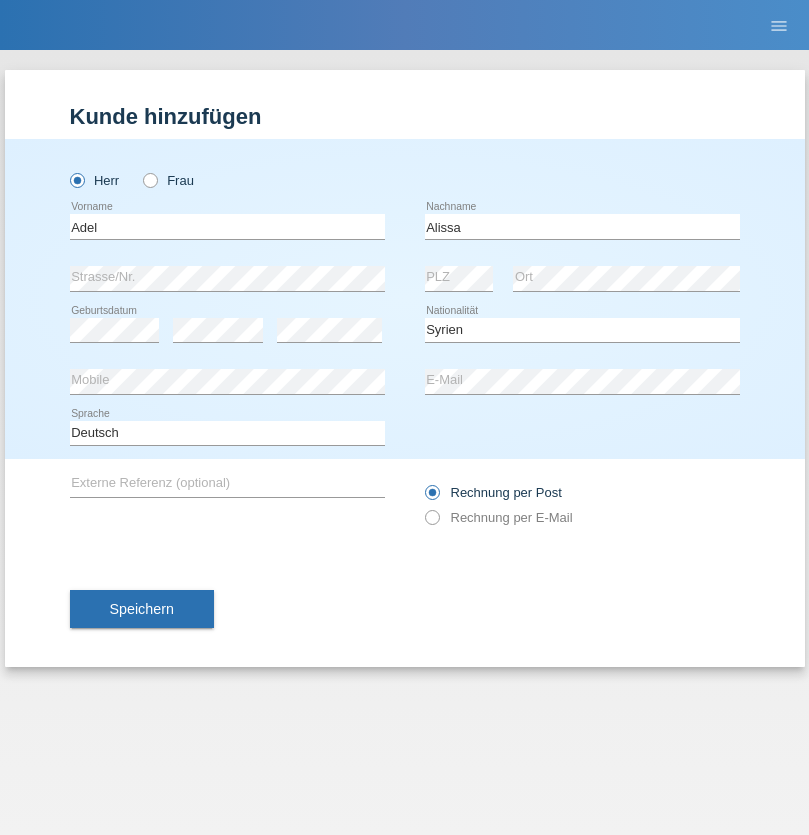 select on "C" 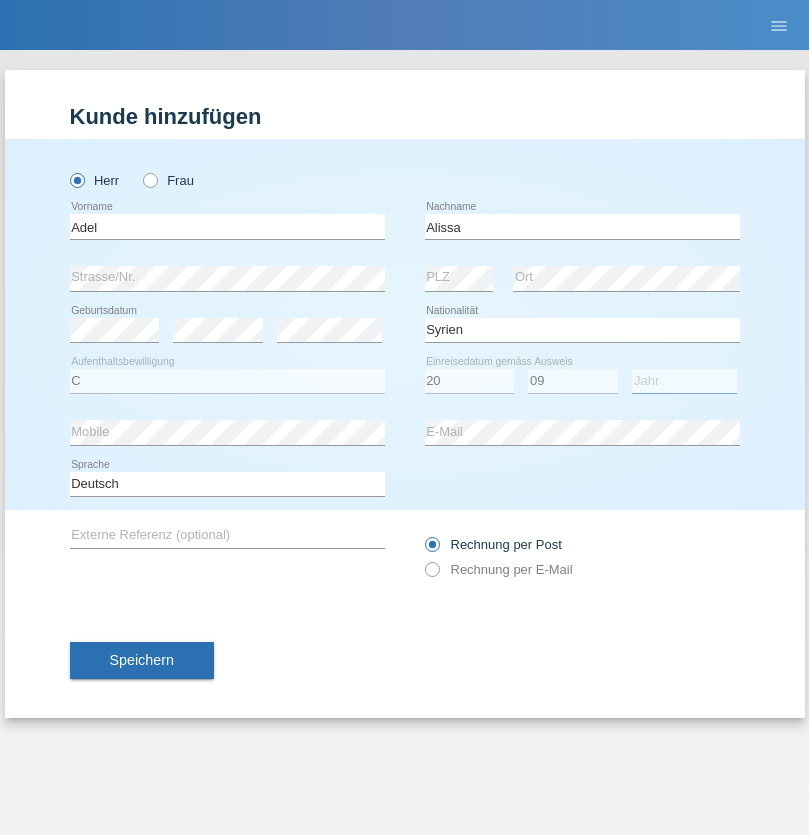 select on "2018" 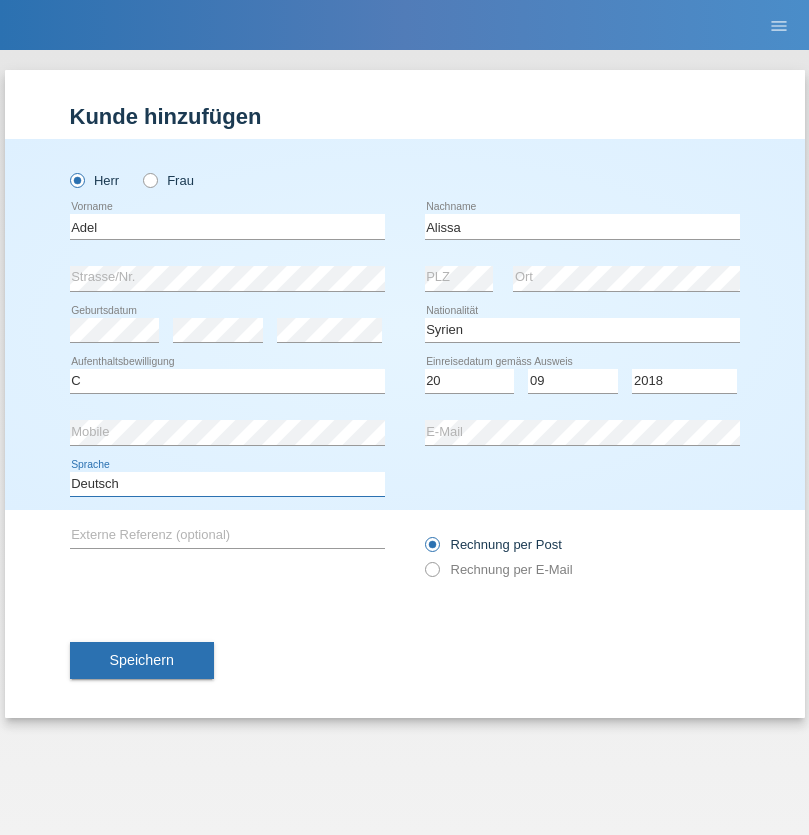 select on "en" 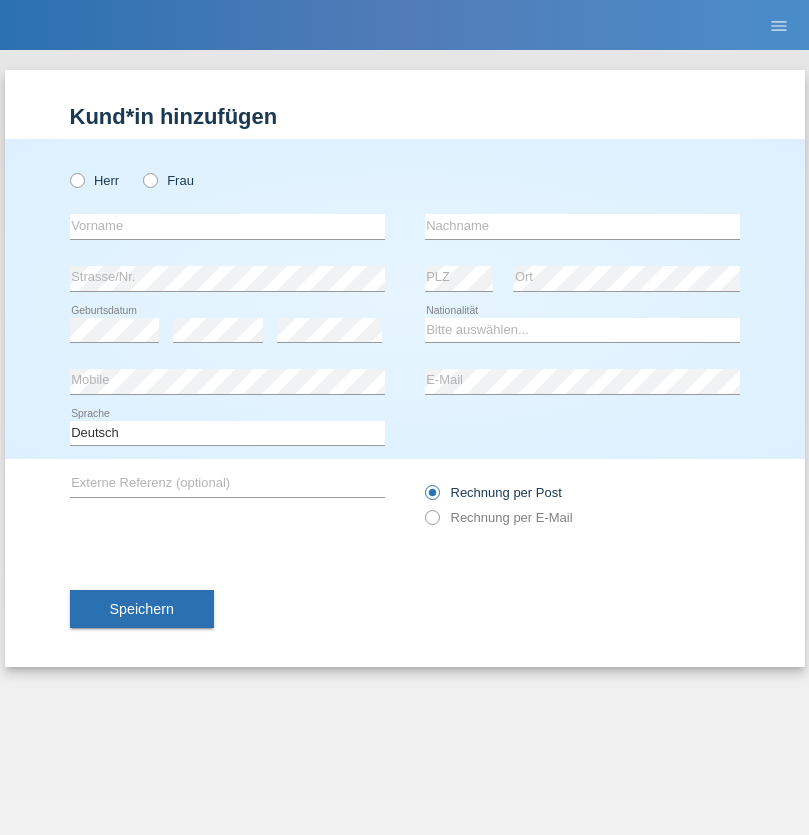 scroll, scrollTop: 0, scrollLeft: 0, axis: both 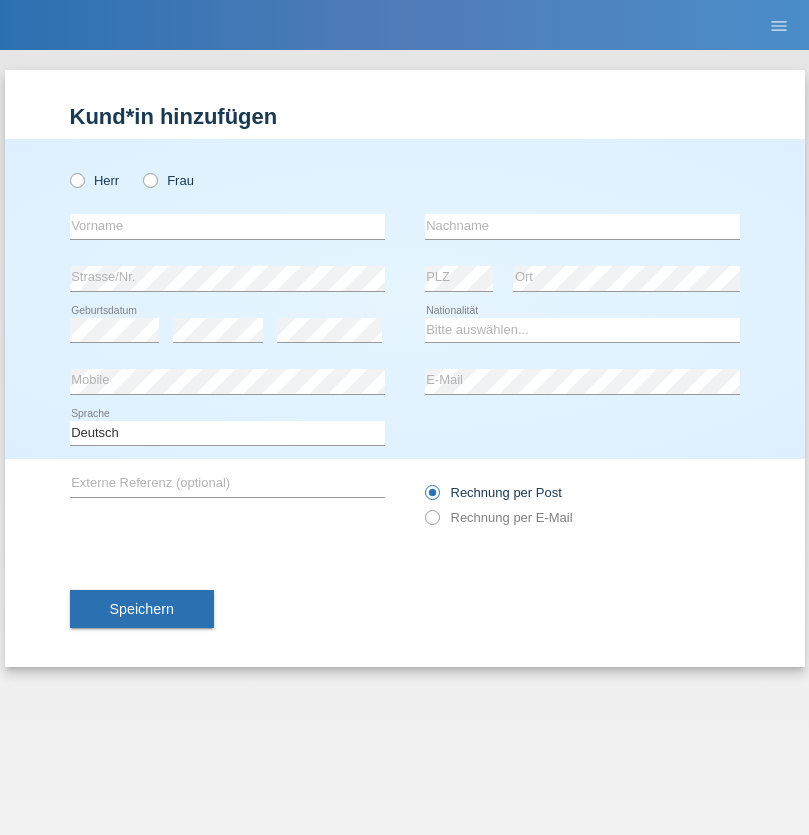 radio on "true" 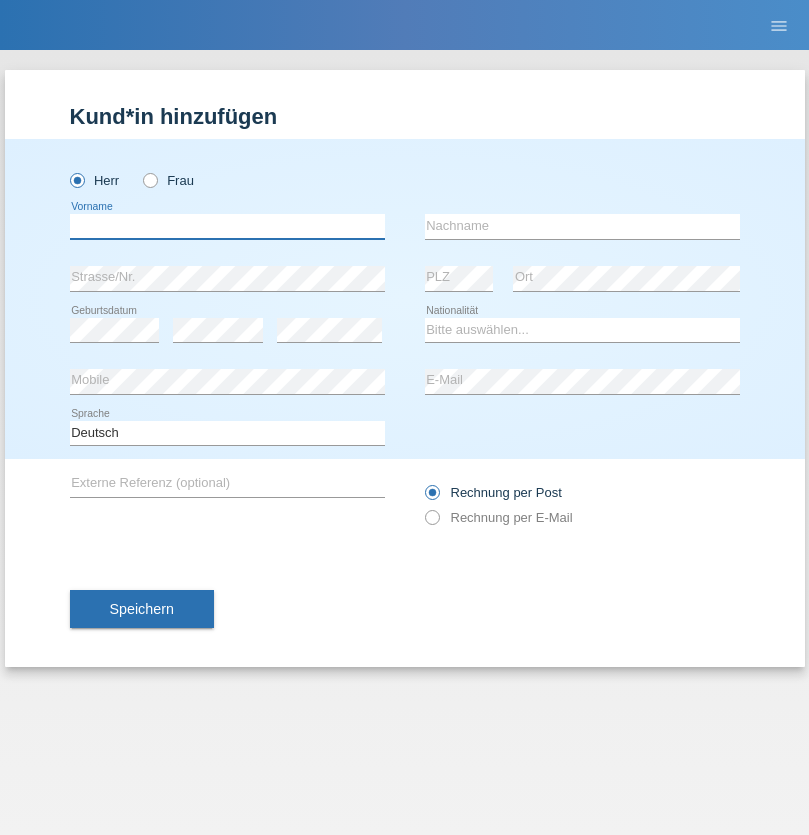 click at bounding box center (227, 226) 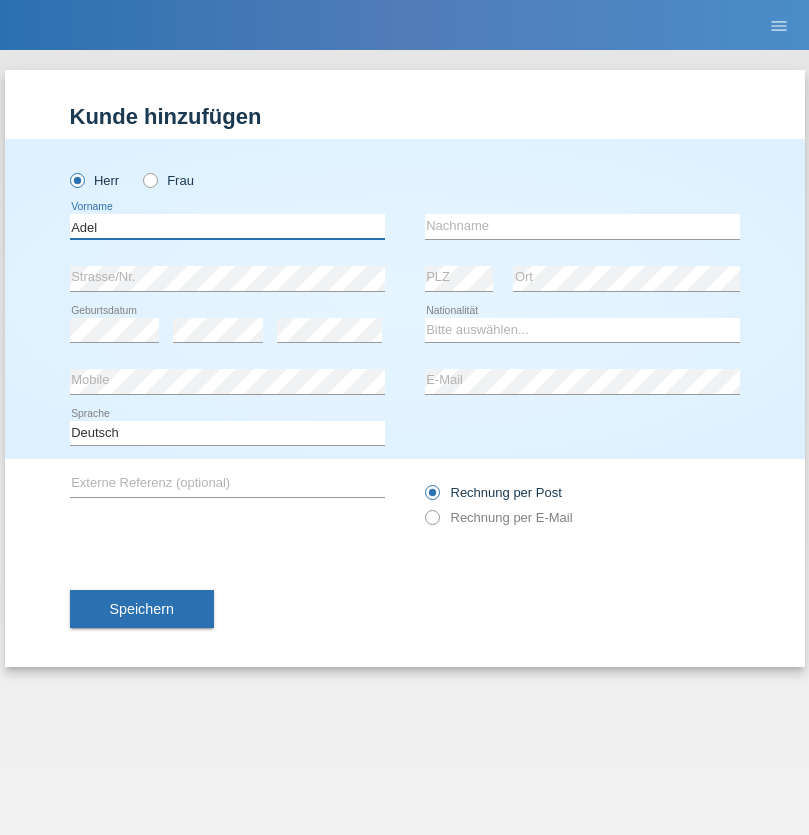 type on "Adel" 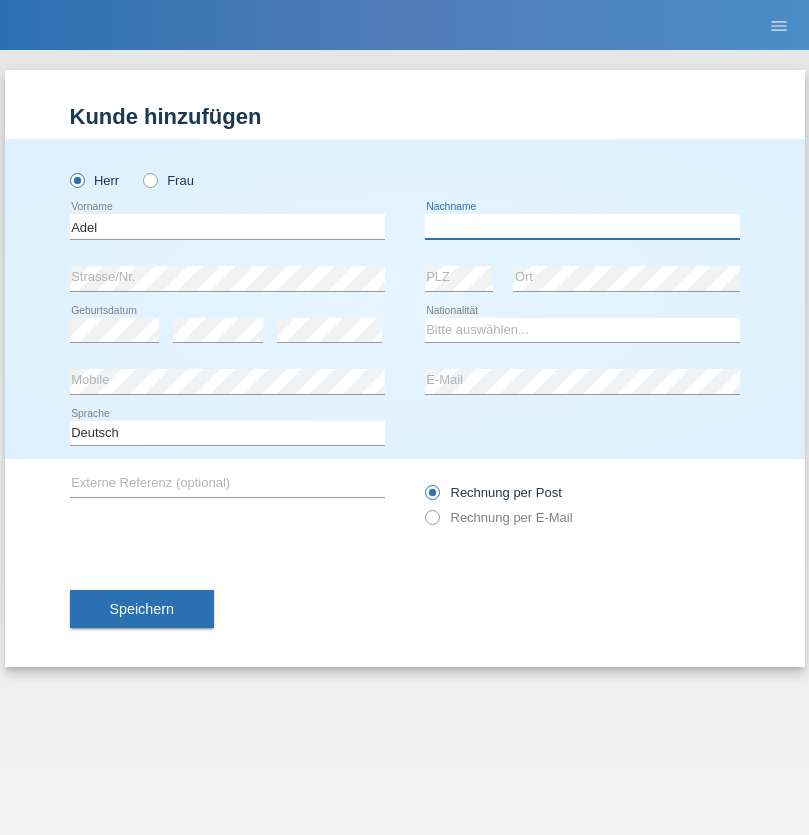 click at bounding box center (582, 226) 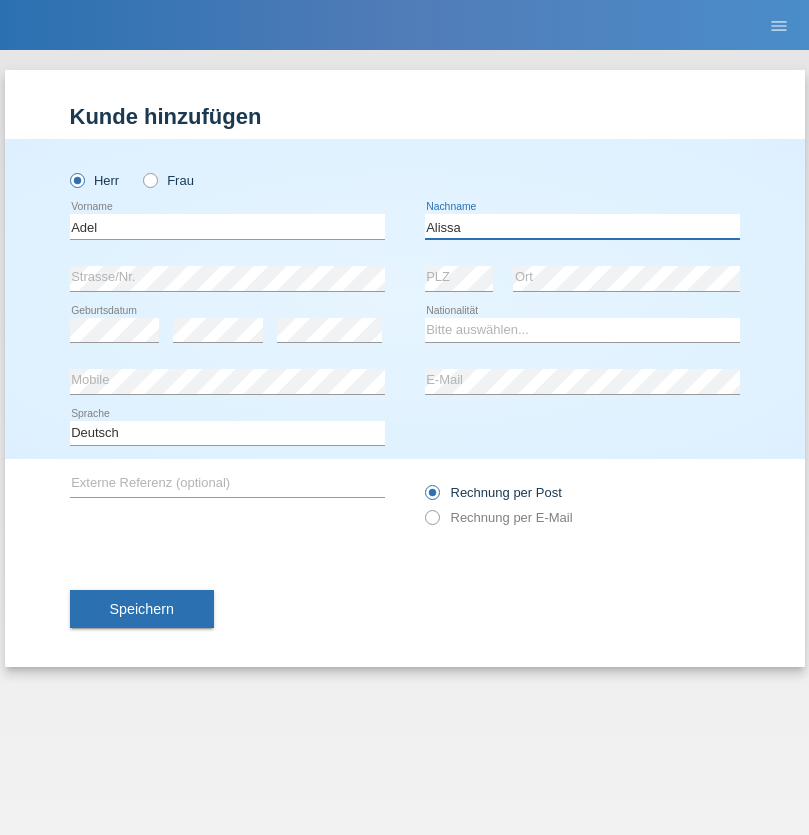 type on "Alissa" 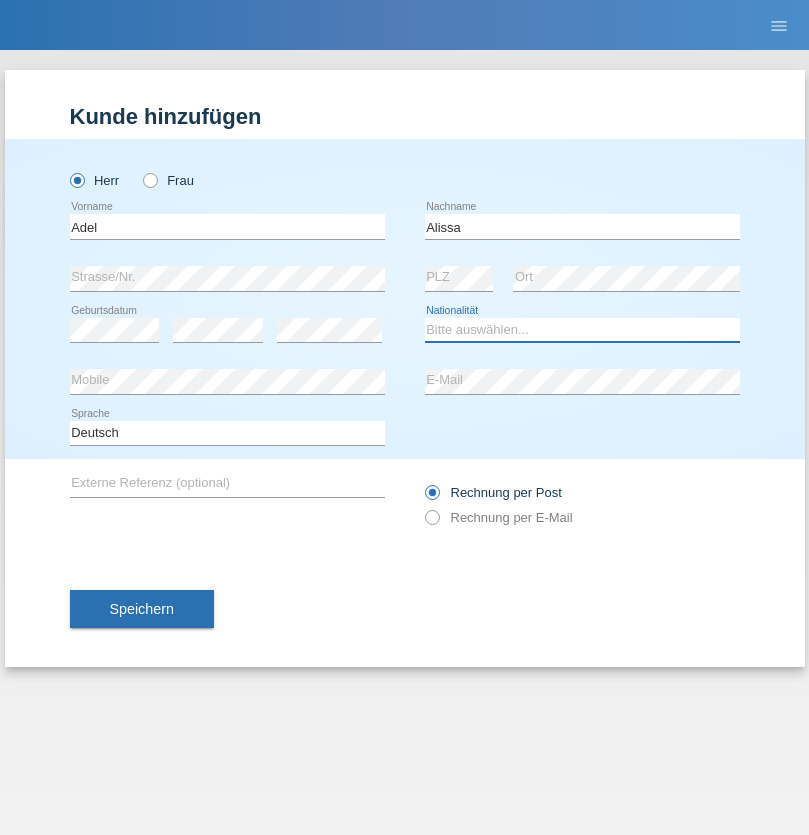 select on "SY" 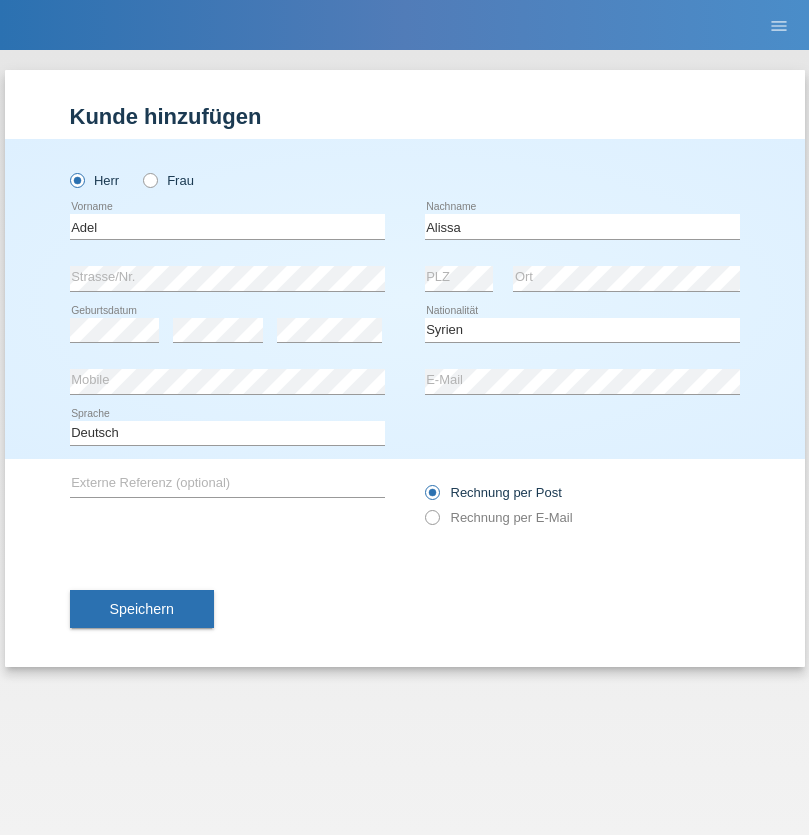 select on "C" 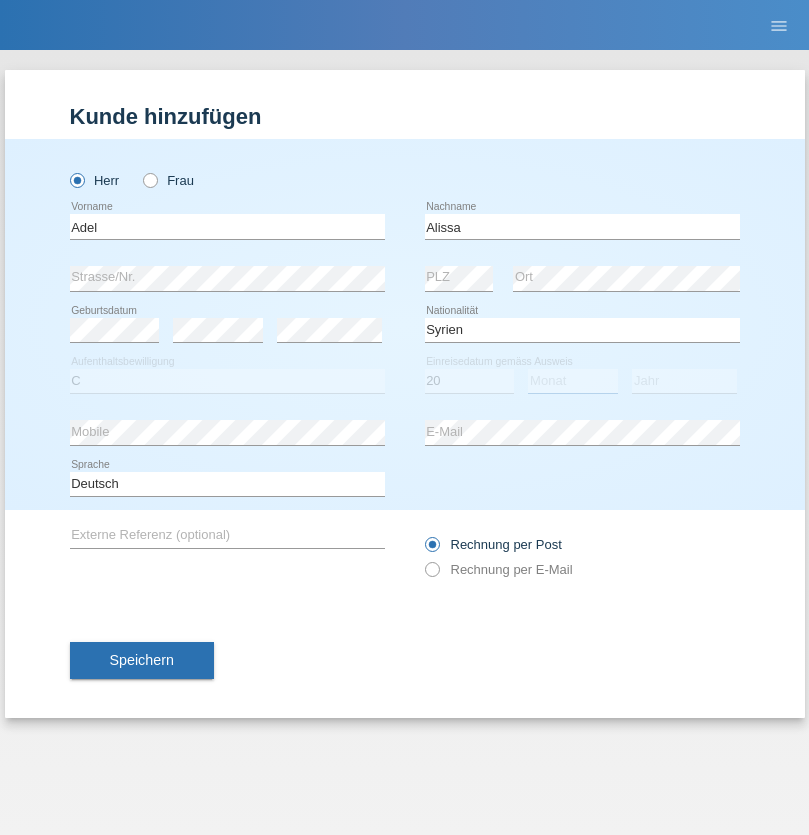 select on "09" 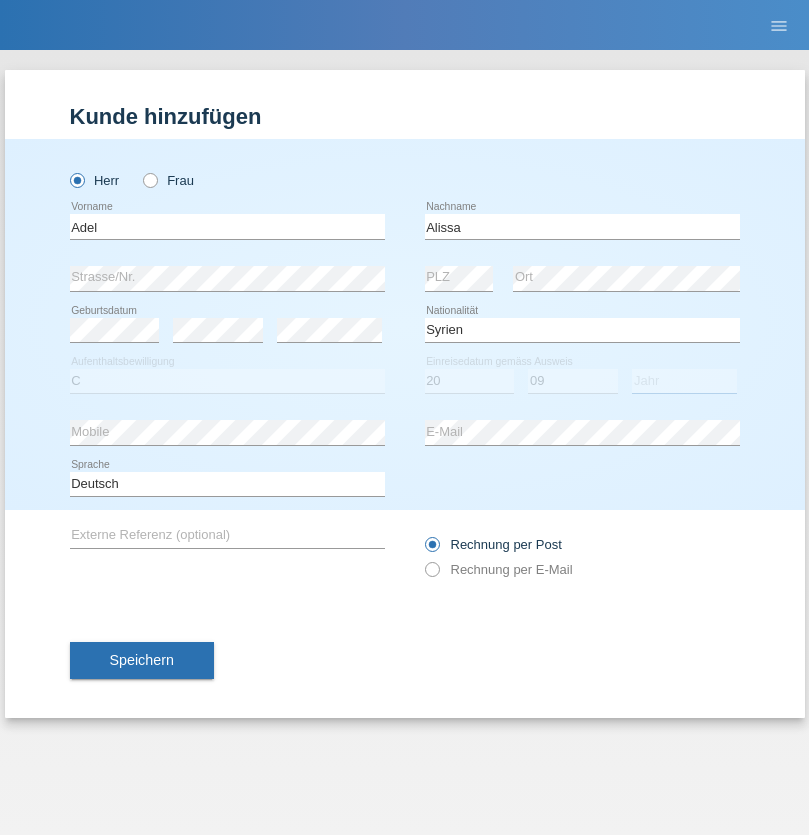 select on "2018" 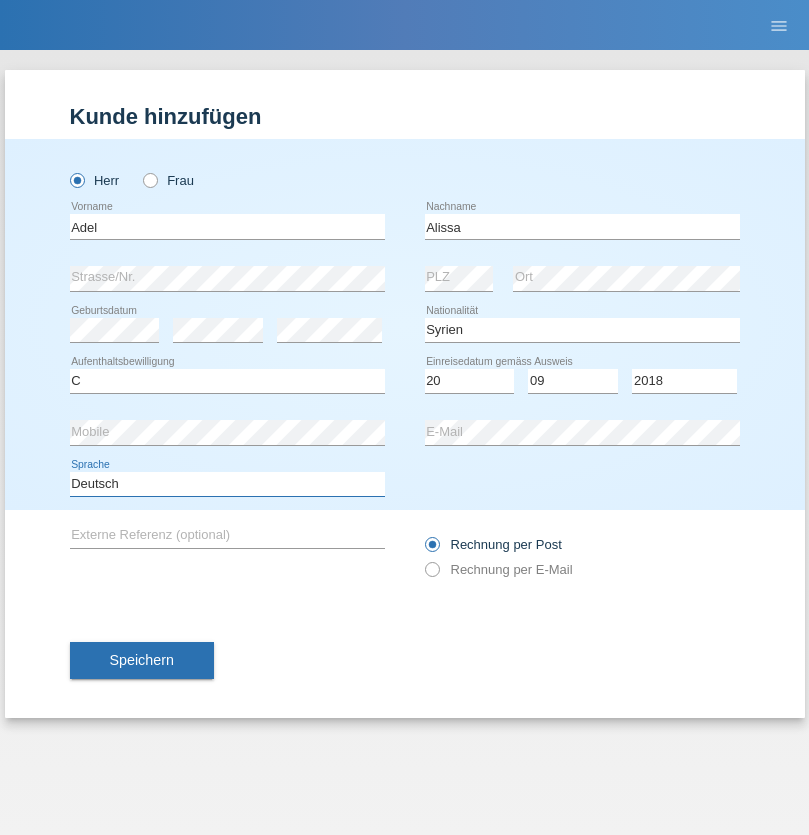 select on "en" 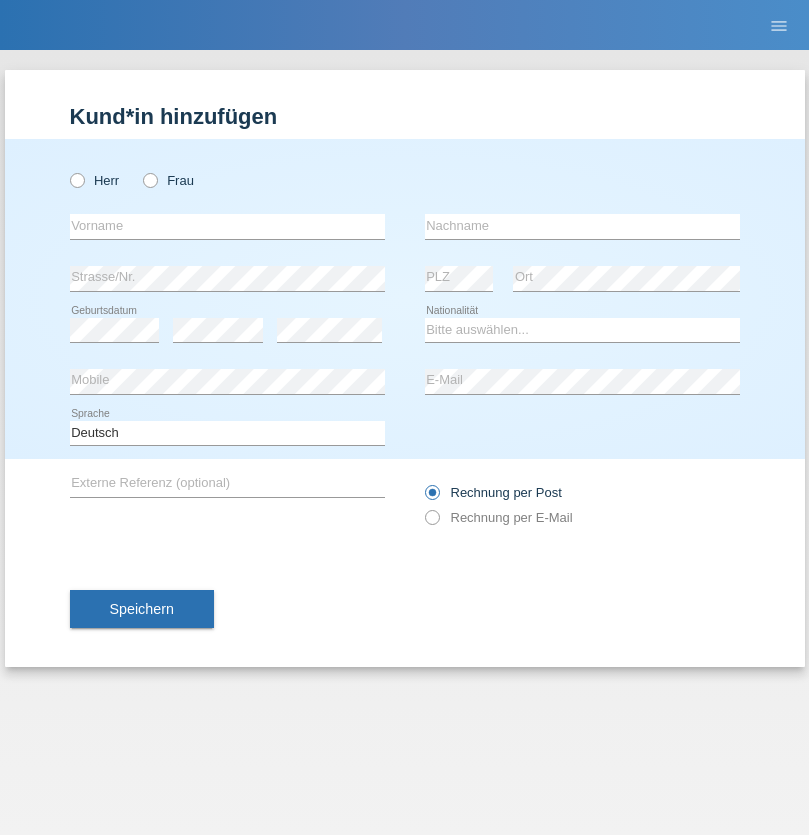 scroll, scrollTop: 0, scrollLeft: 0, axis: both 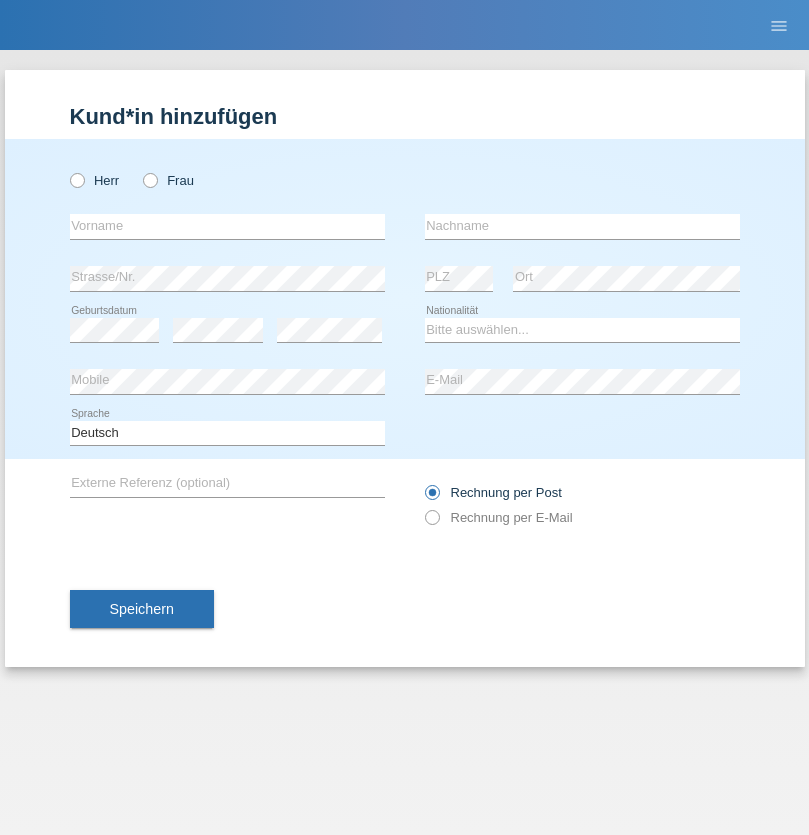 radio on "true" 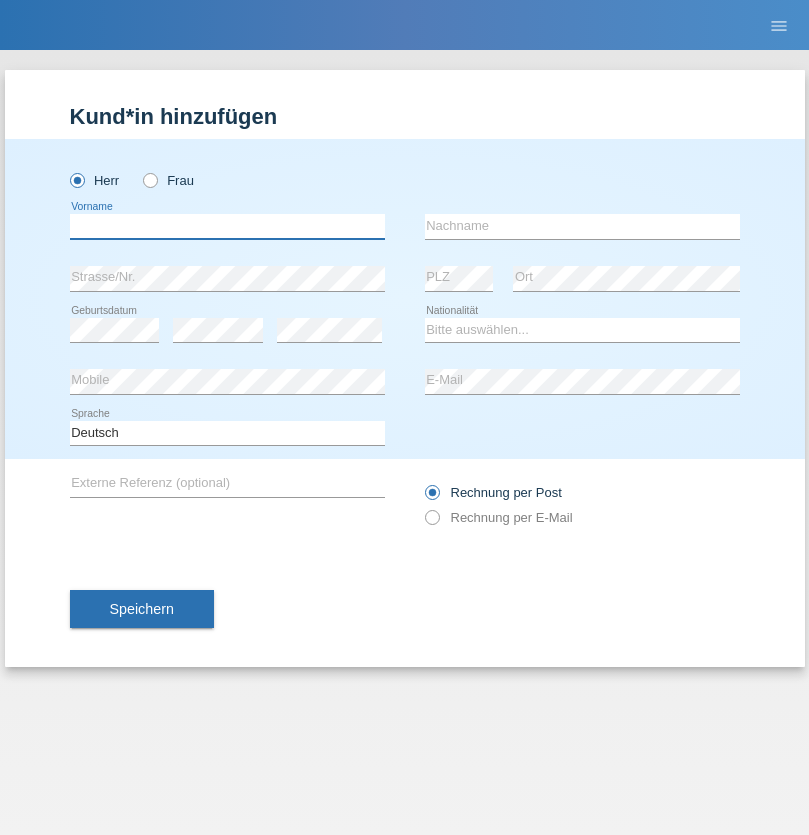 click at bounding box center (227, 226) 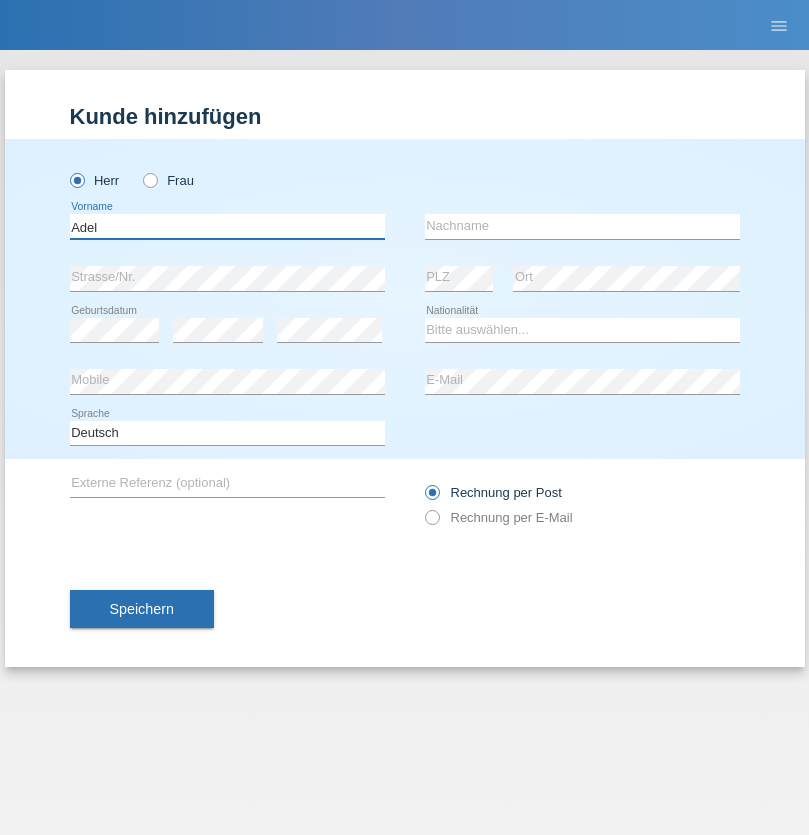 type on "Adel" 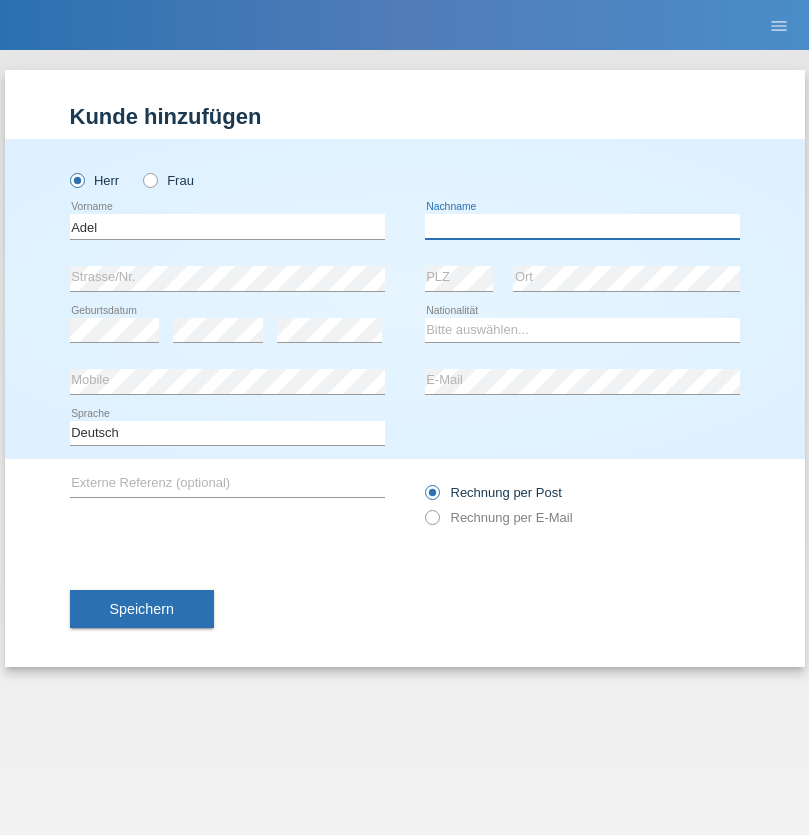 click at bounding box center (582, 226) 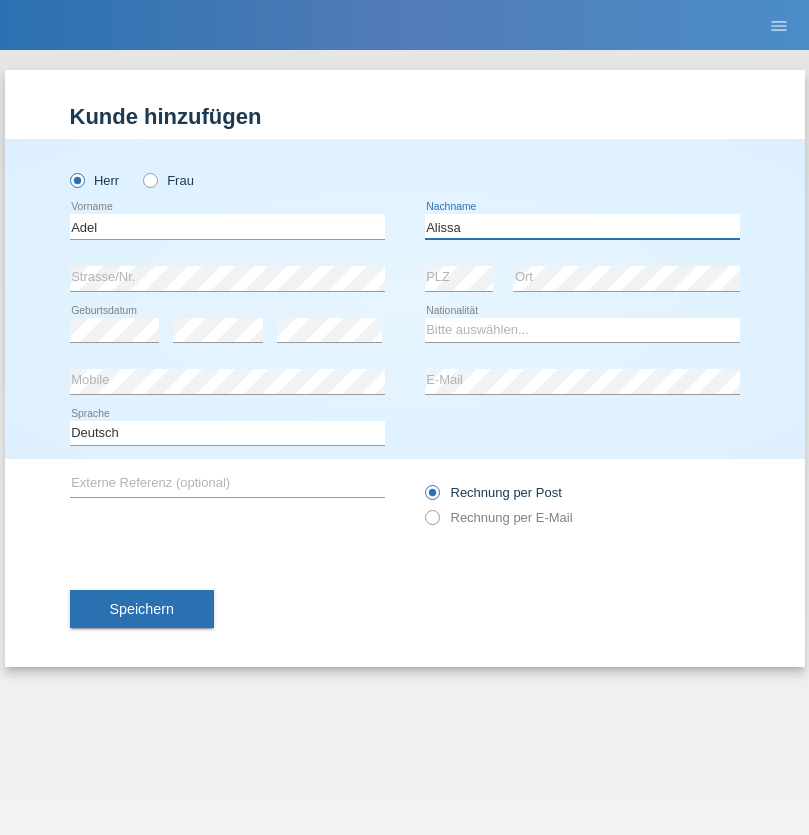 type on "Alissa" 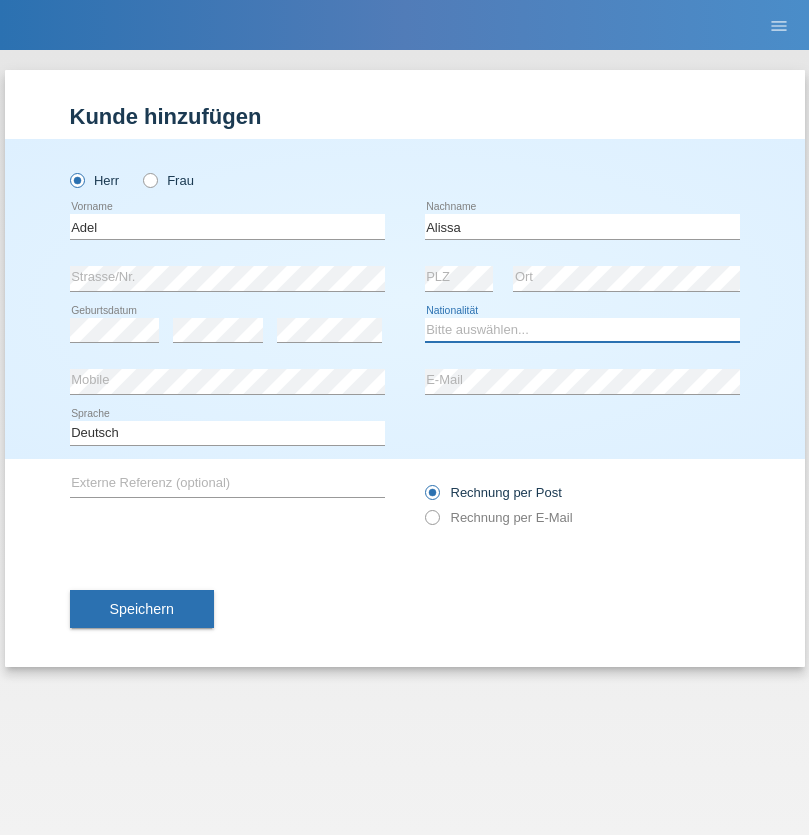 select on "SY" 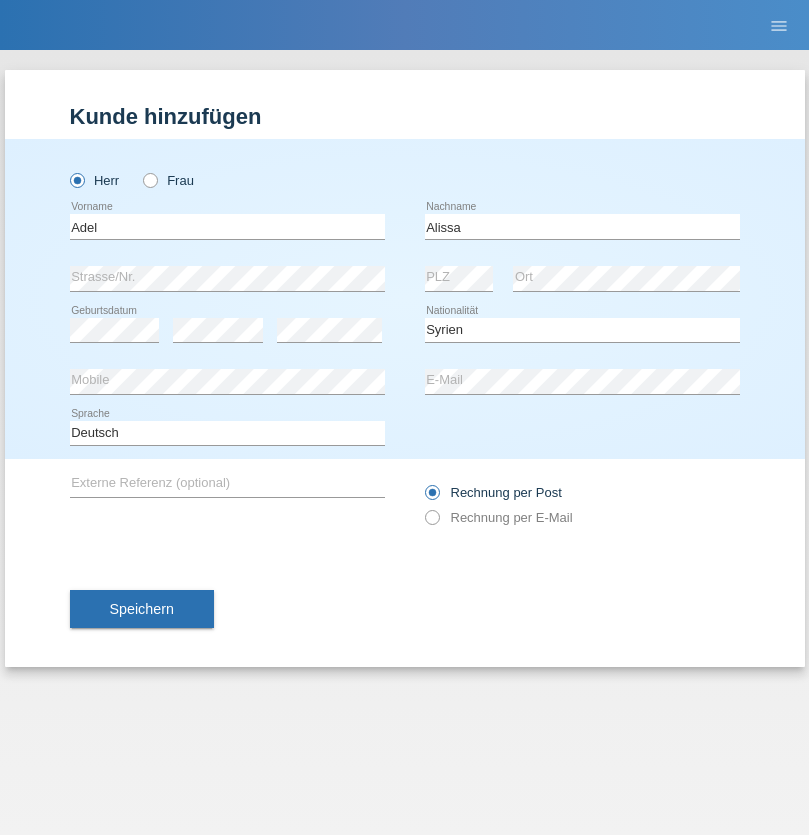 select on "C" 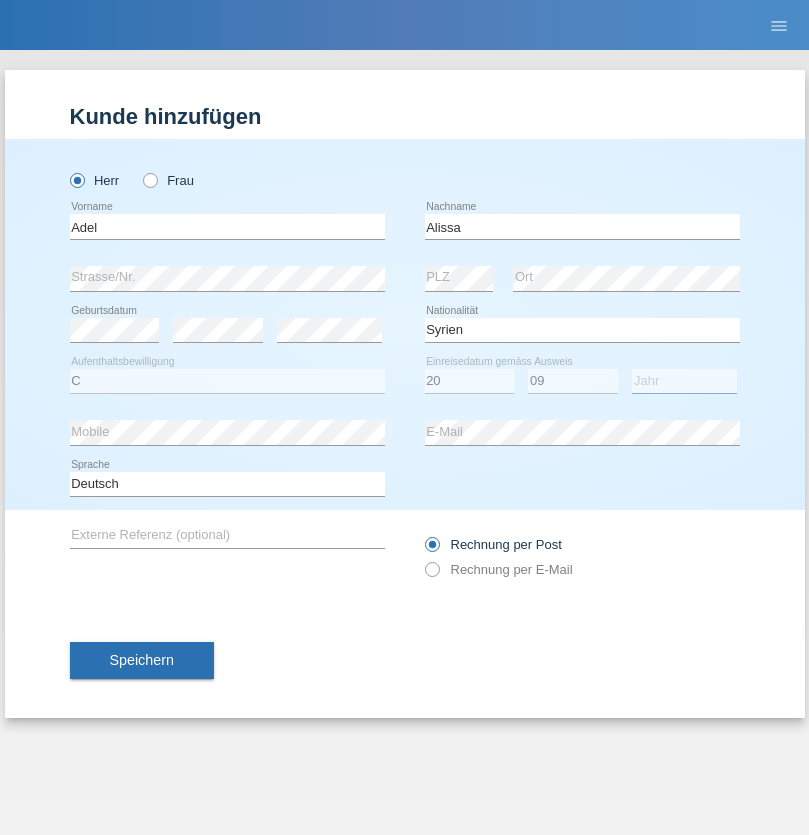 select on "2018" 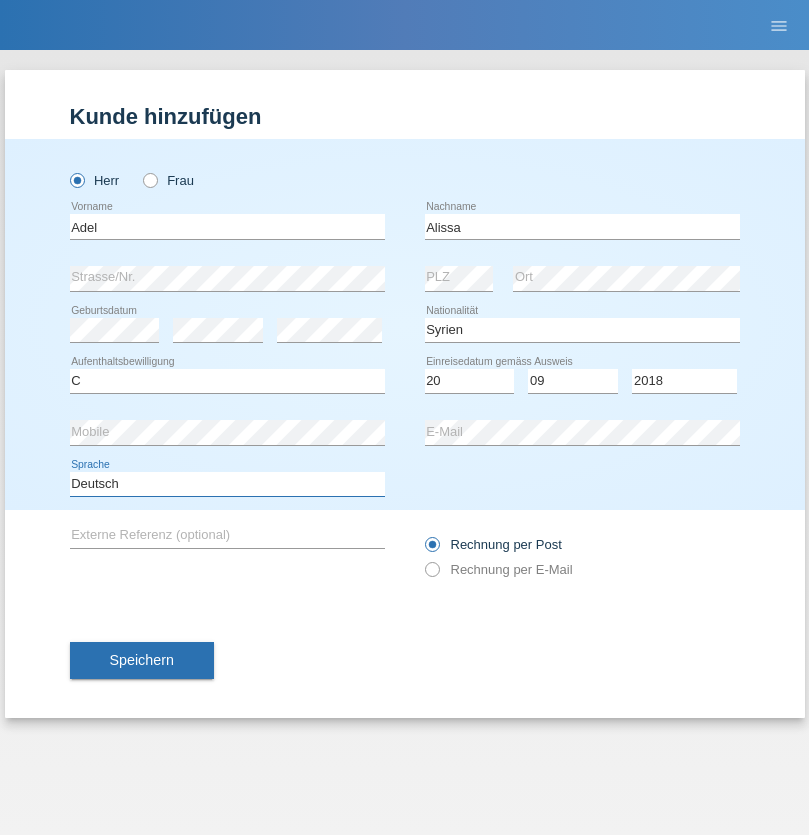 select on "en" 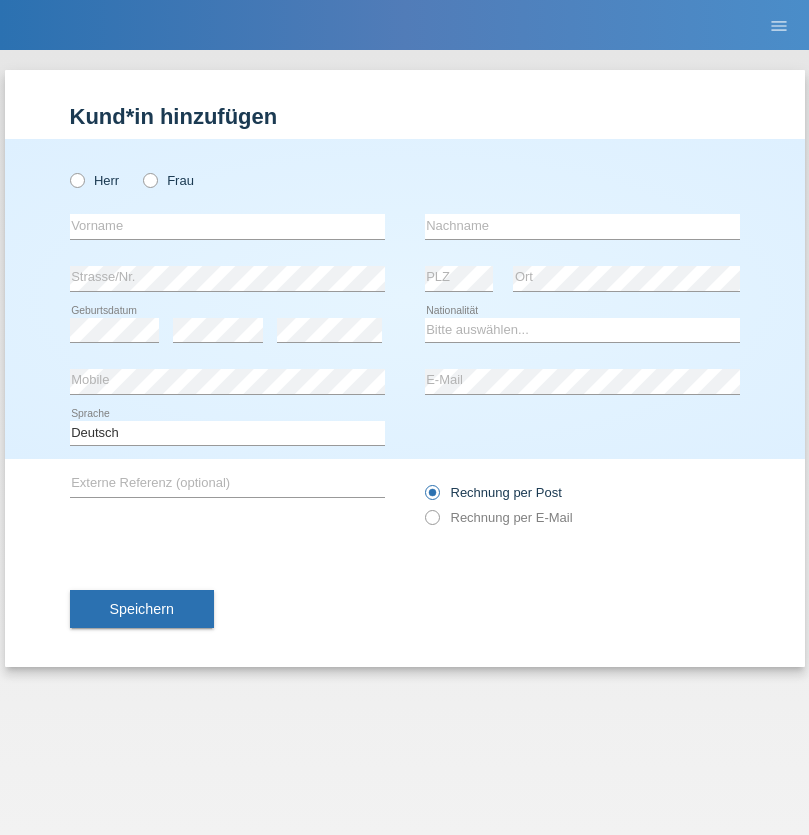 scroll, scrollTop: 0, scrollLeft: 0, axis: both 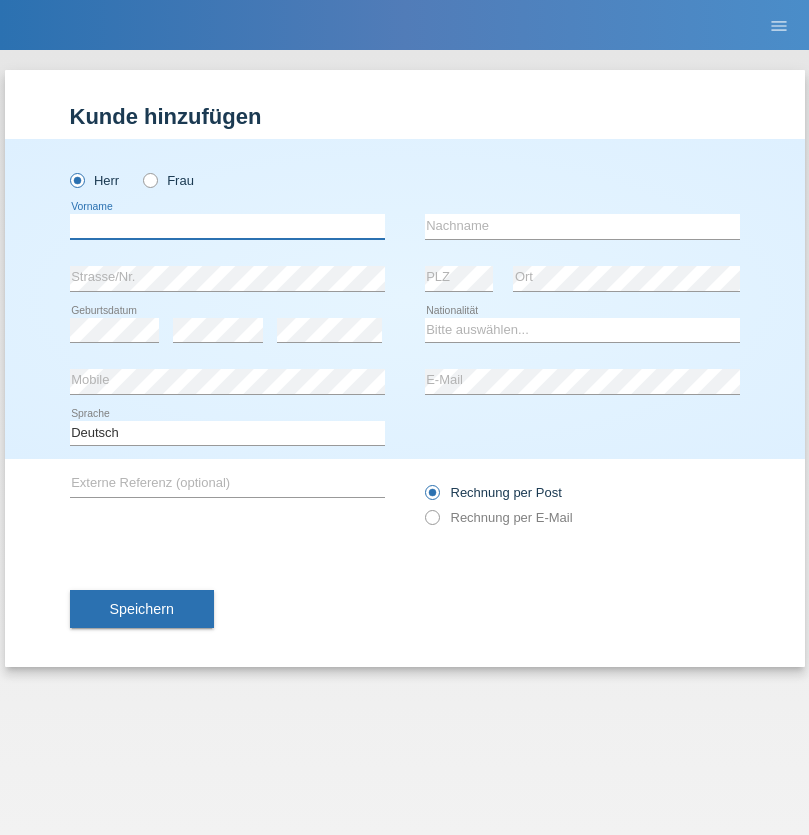 click at bounding box center [227, 226] 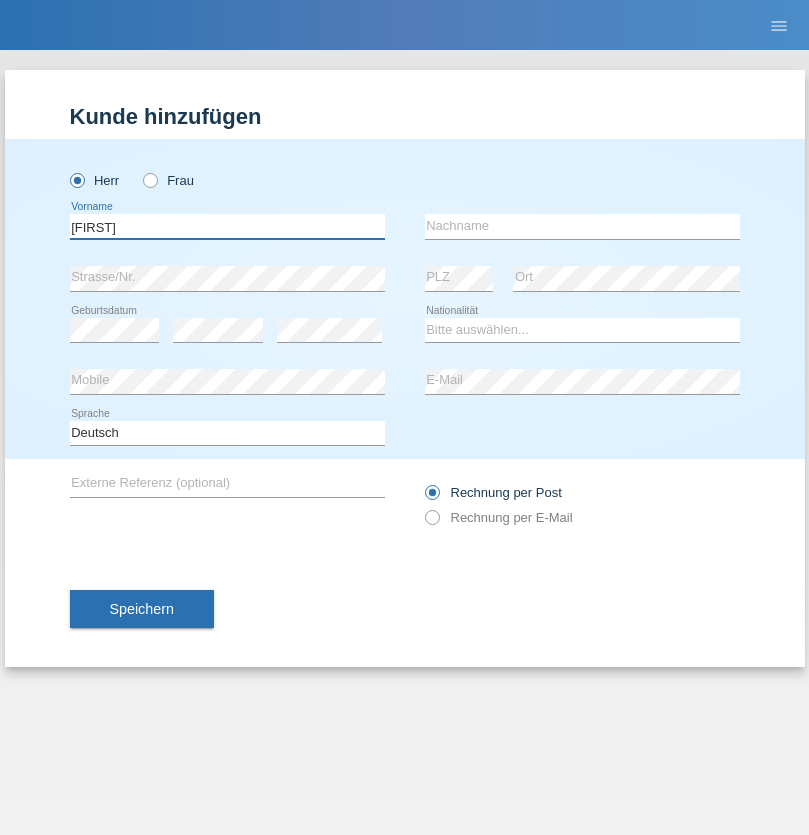 type on "[FIRST]" 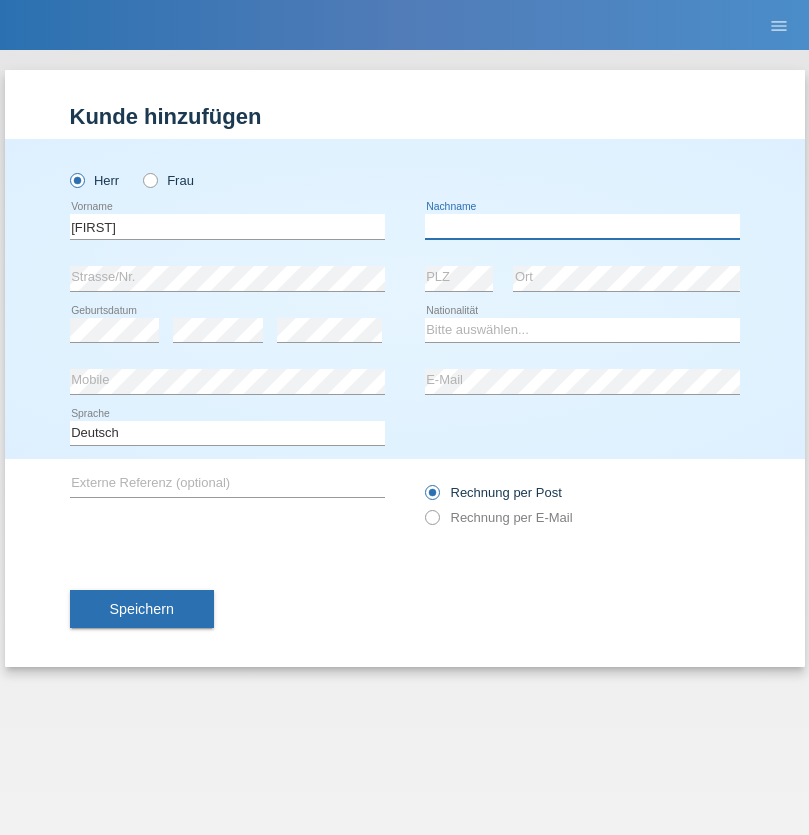 click at bounding box center [582, 226] 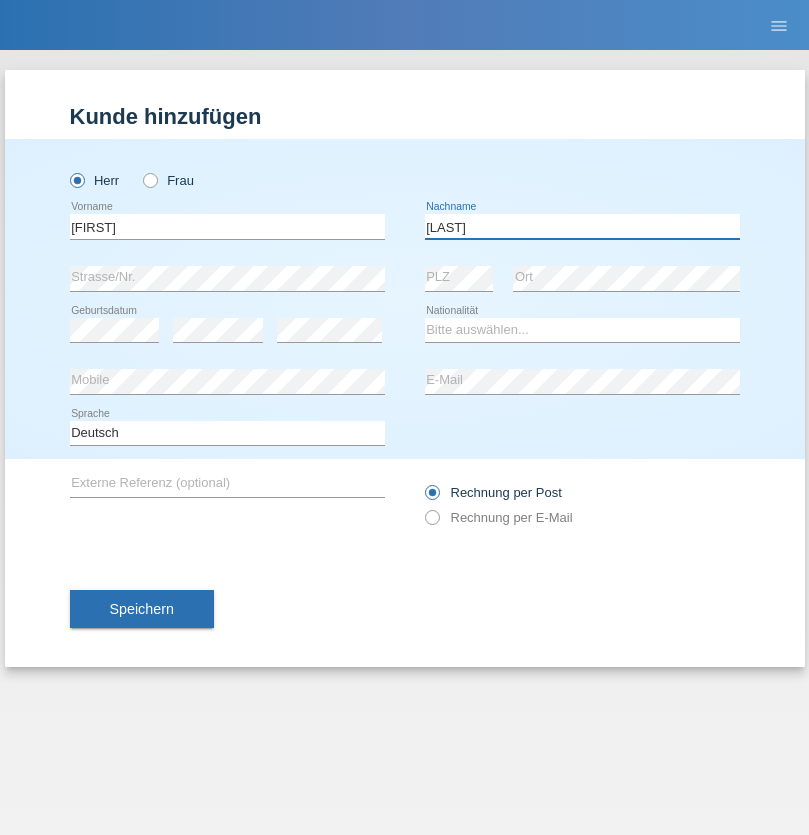 type on "[LAST]" 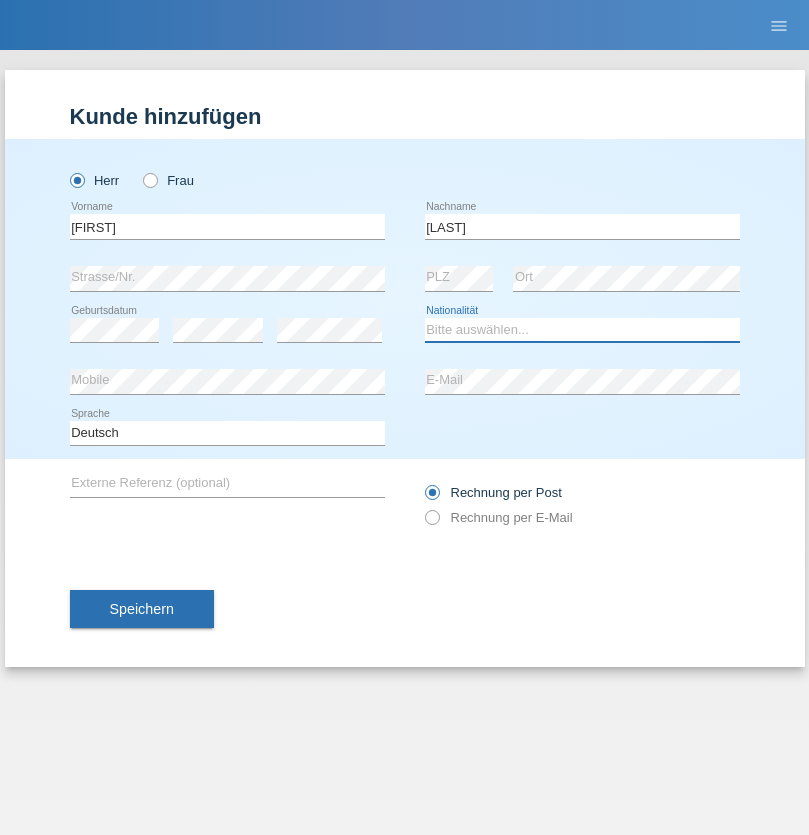 select on "CH" 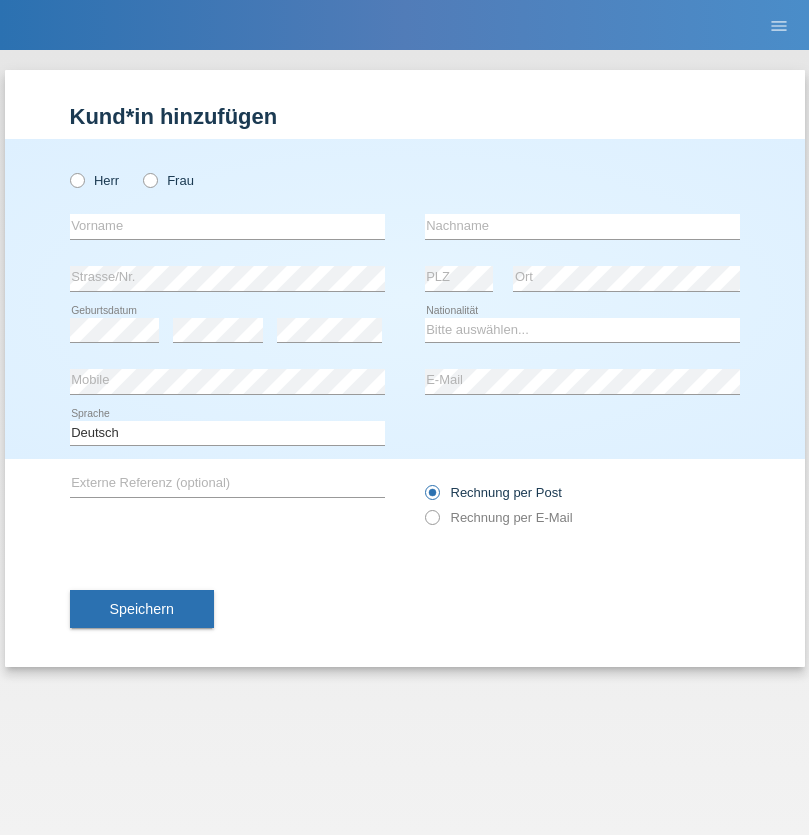 scroll, scrollTop: 0, scrollLeft: 0, axis: both 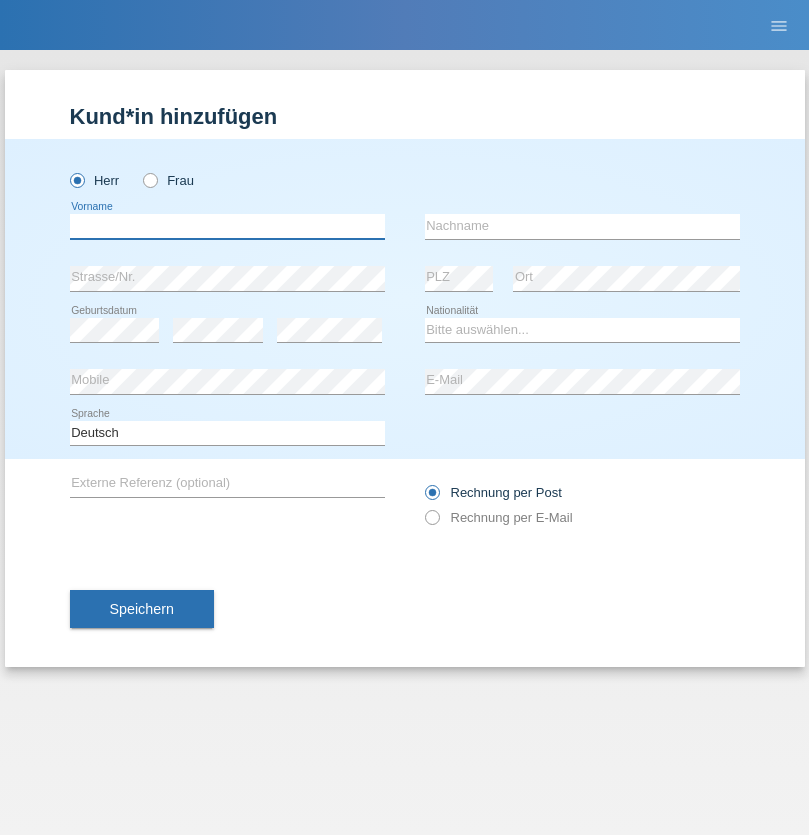 click at bounding box center [227, 226] 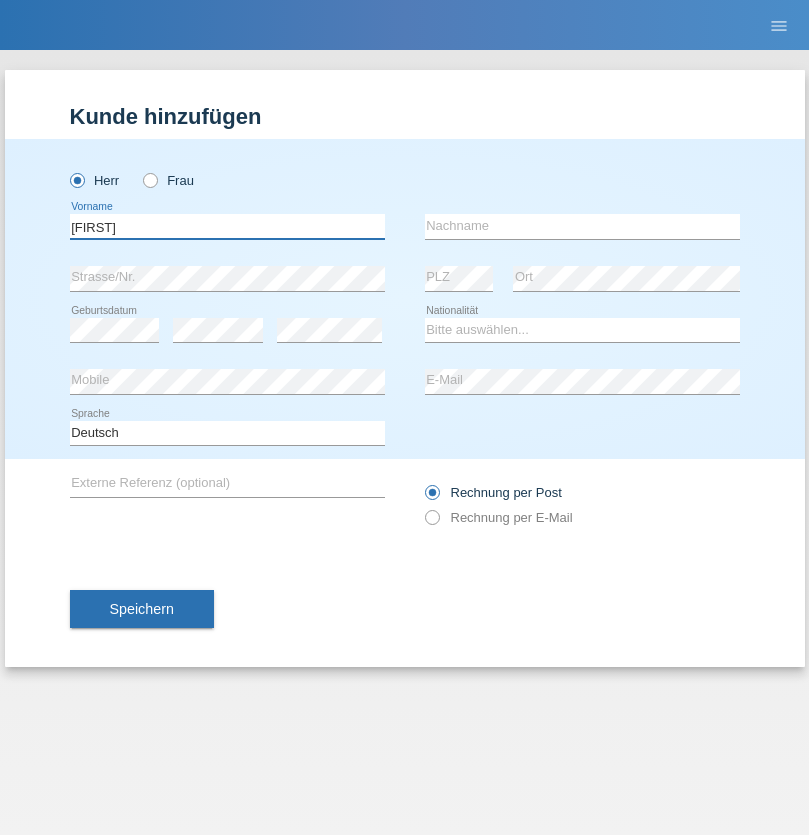 type on "[FIRST]" 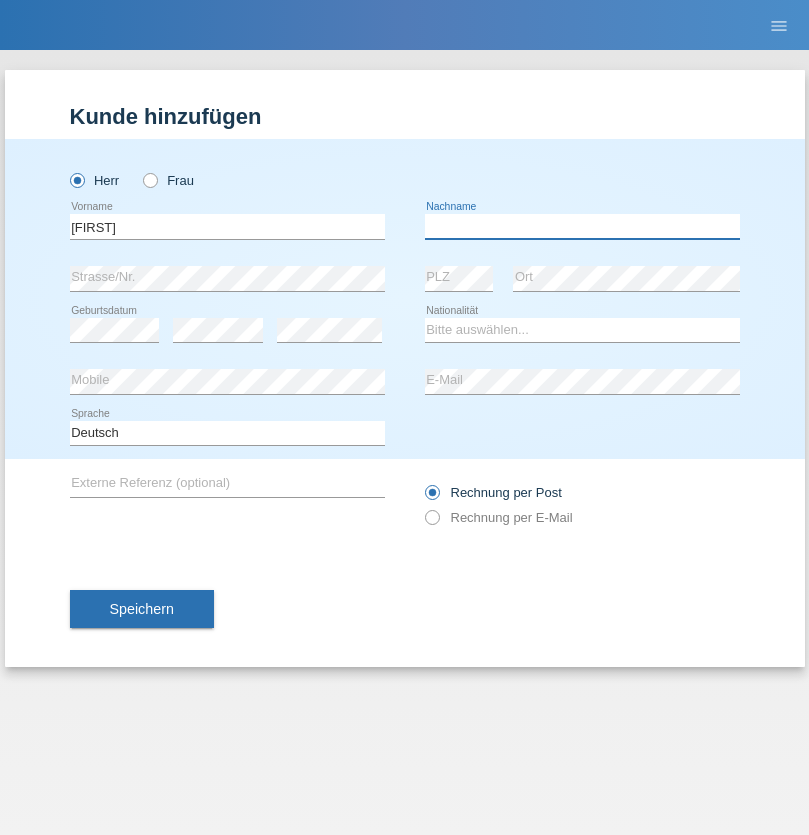 click at bounding box center [582, 226] 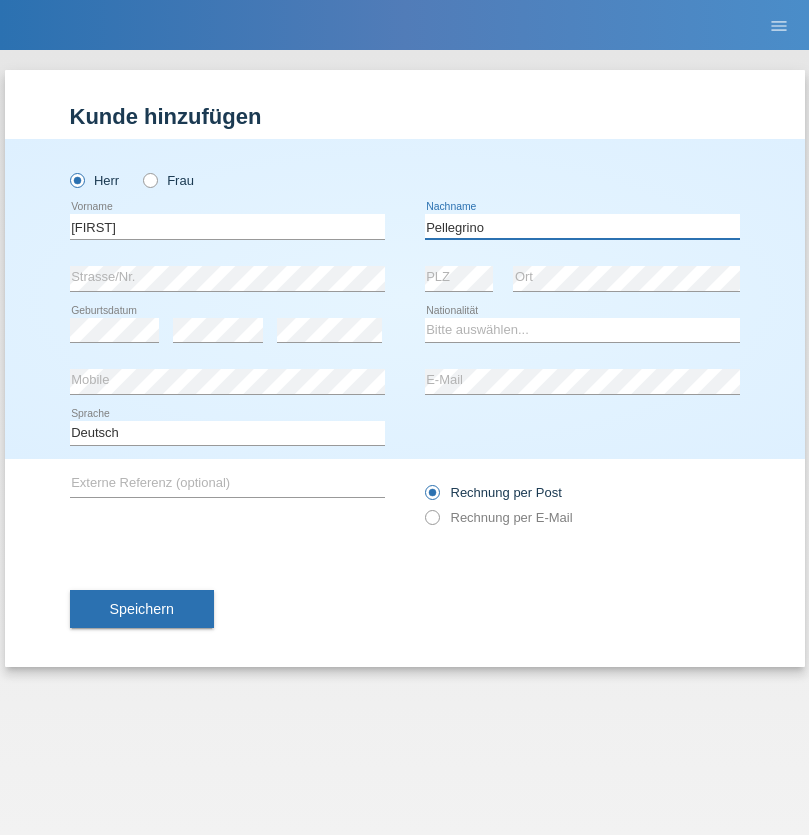 type on "Pellegrino" 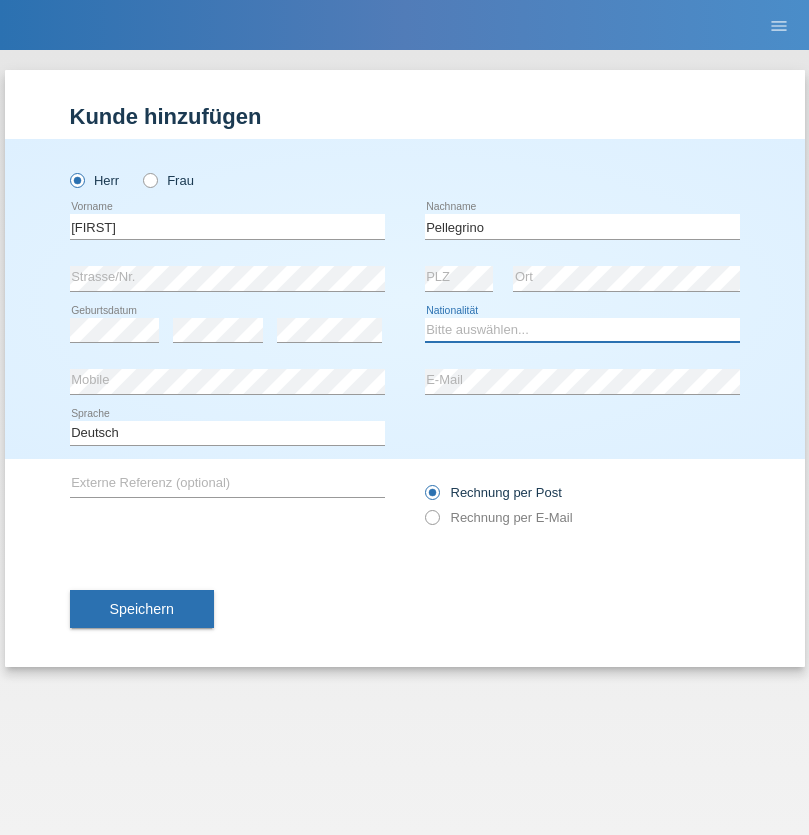 select on "IT" 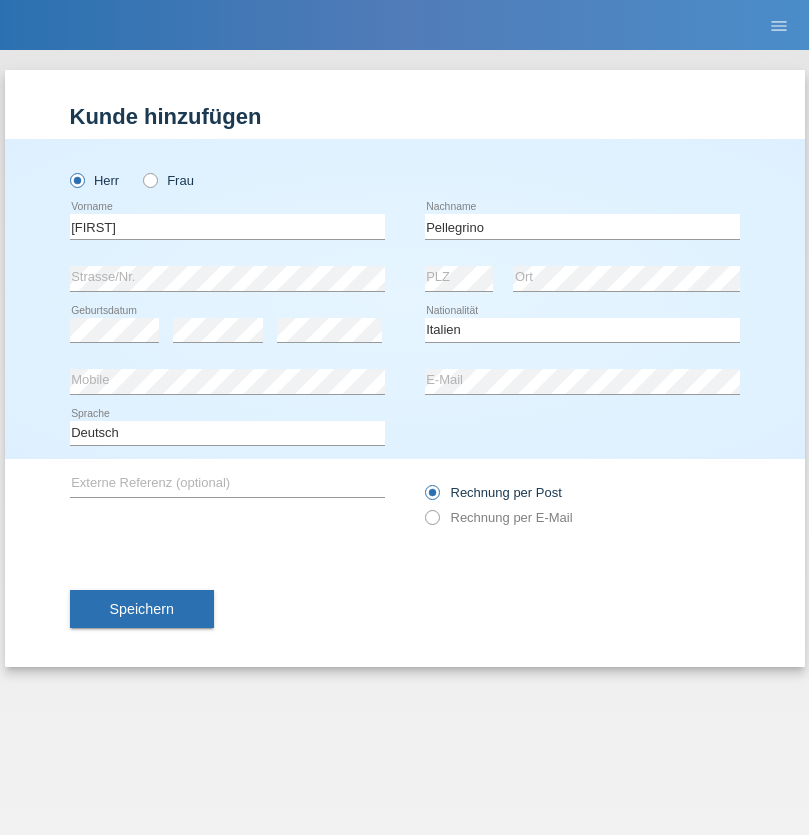 select on "C" 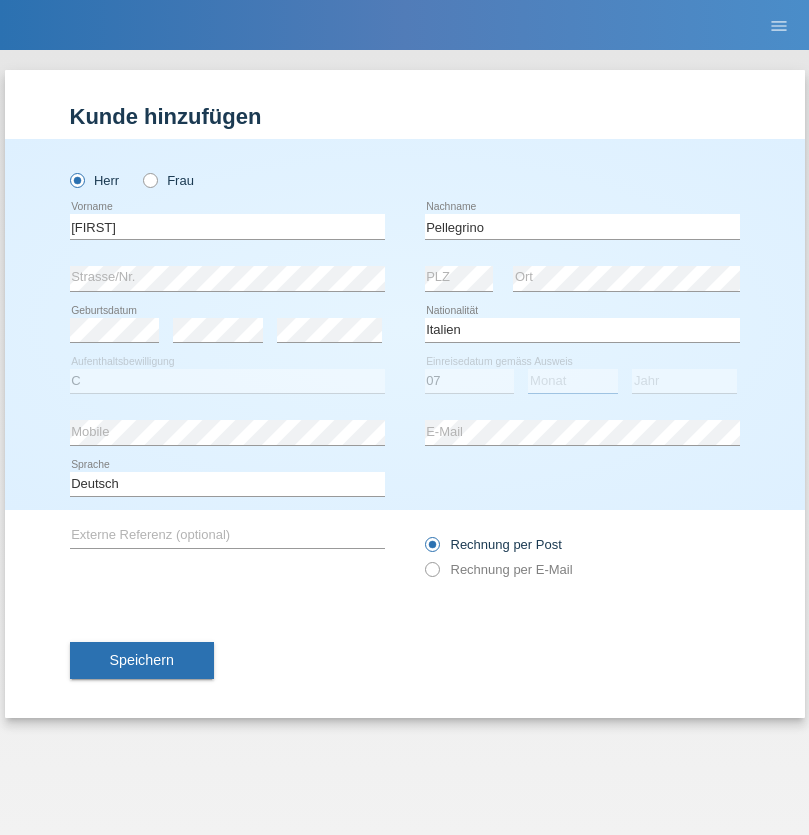 select on "07" 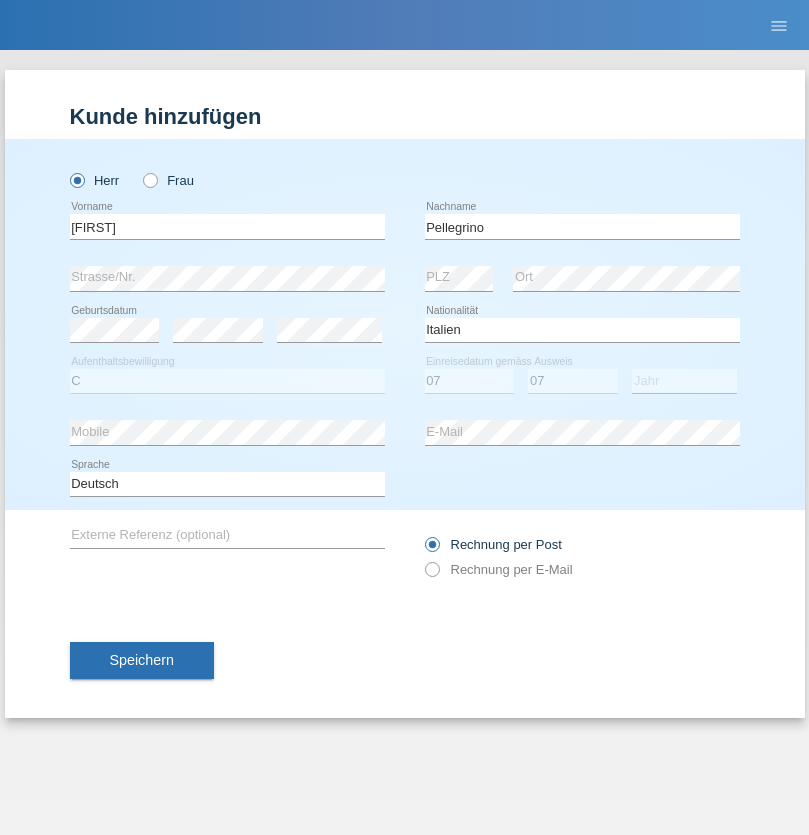 select on "2021" 